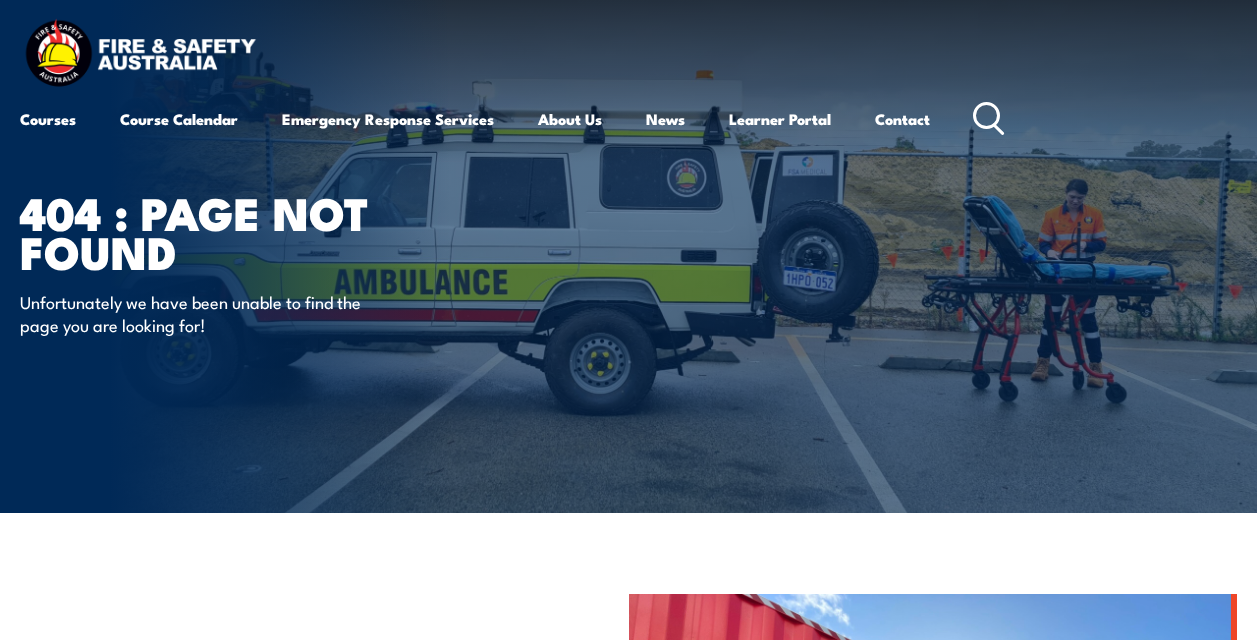scroll, scrollTop: 0, scrollLeft: 0, axis: both 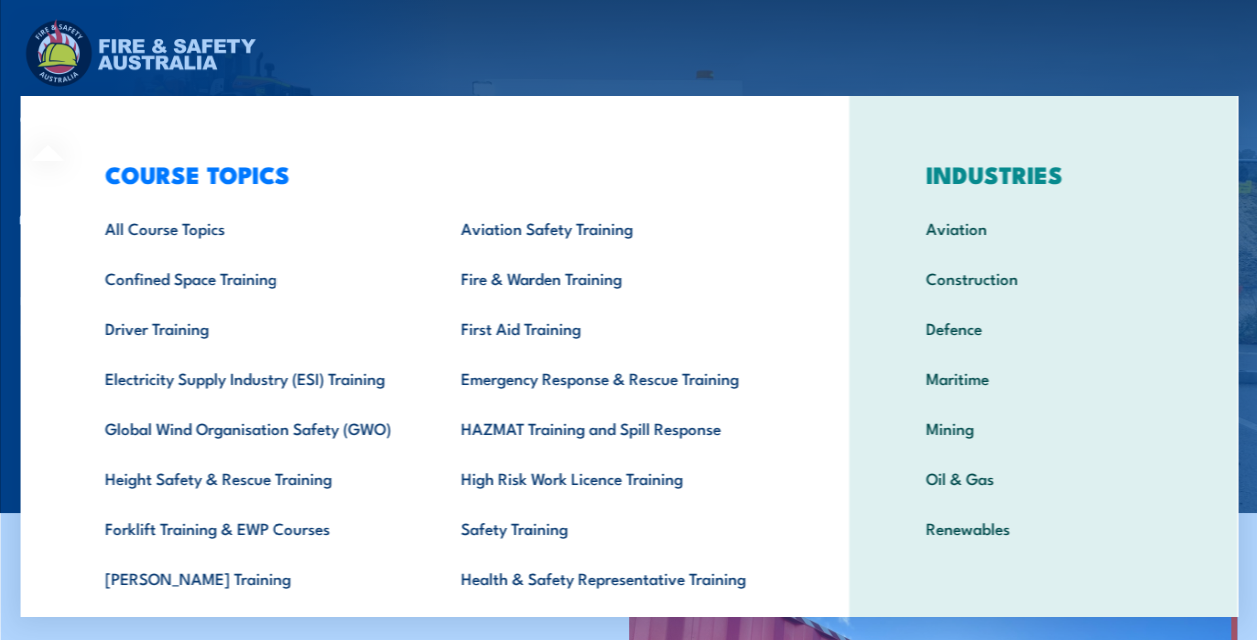 click on "COURSE TOPICS
All Course Topics
Aviation Safety Training Confined Space Training Fire & Warden Training Driver Training First Aid Training Electricity Supply Industry (ESI) Training Emergency Response & Rescue Training Global Wind Organisation Safety (GWO) HAZMAT Training and Spill Response Height Safety & Rescue Training High Risk Work Licence Training Forklift Training & EWP Courses Safety Training Santos Training Health & Safety Representative Training Work Health & Safety Training (WHS)" at bounding box center [434, 412] 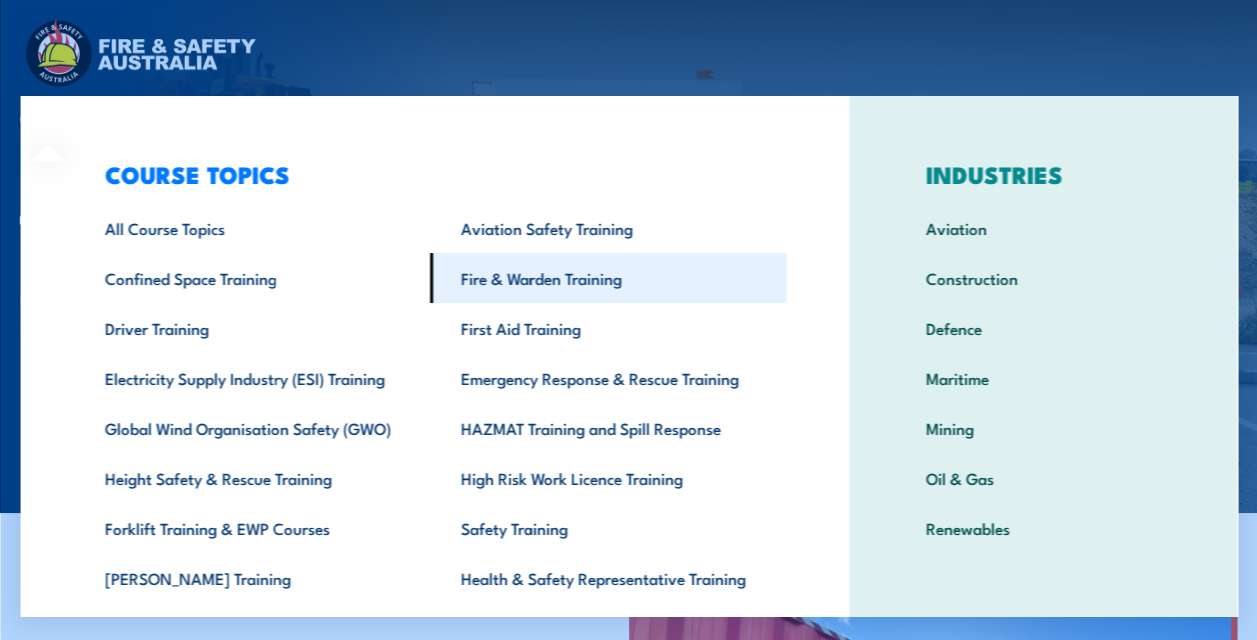 click on "Fire & Warden Training" at bounding box center [607, 278] 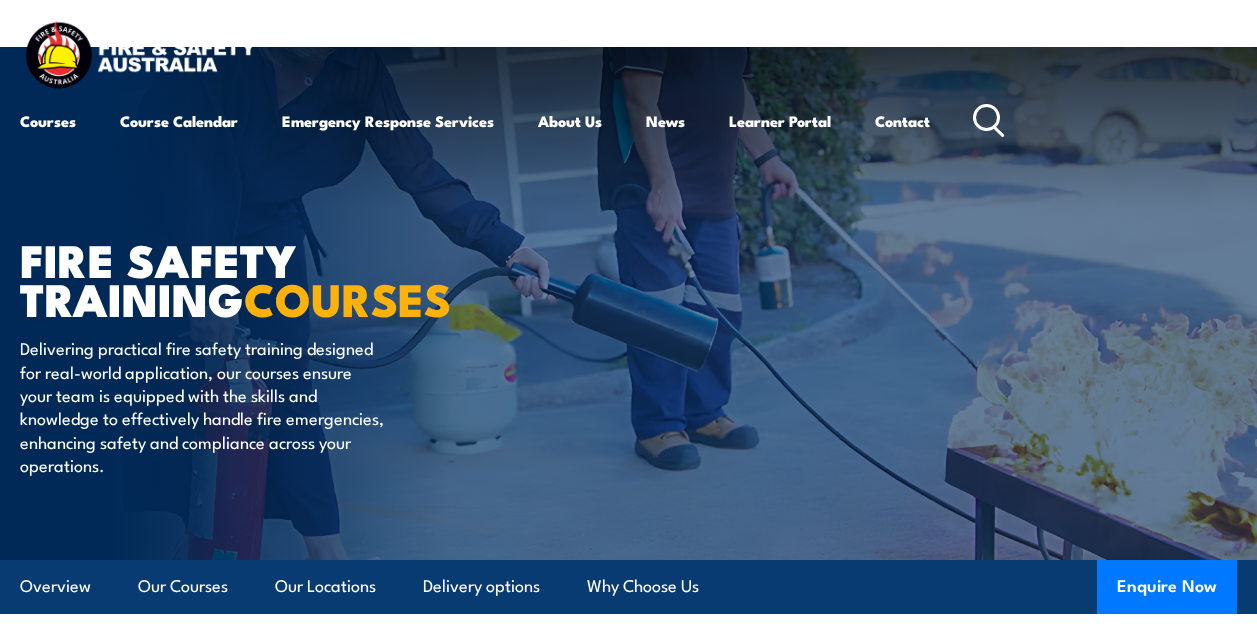 scroll, scrollTop: 184, scrollLeft: 0, axis: vertical 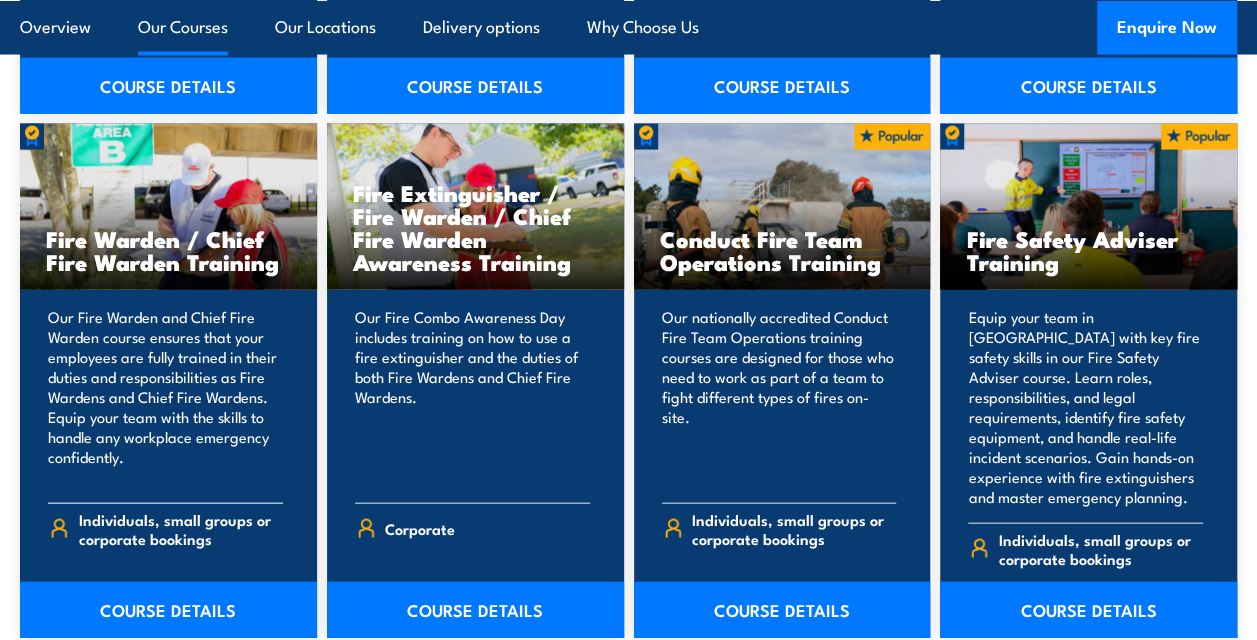 click on "Our Fire Warden and Chief Fire Warden course ensures that your employees are fully trained in their duties and responsibilities as Fire Wardens and Chief Fire Wardens.  Equip your team with the skills to handle any workplace emergency confidently." at bounding box center (165, 397) 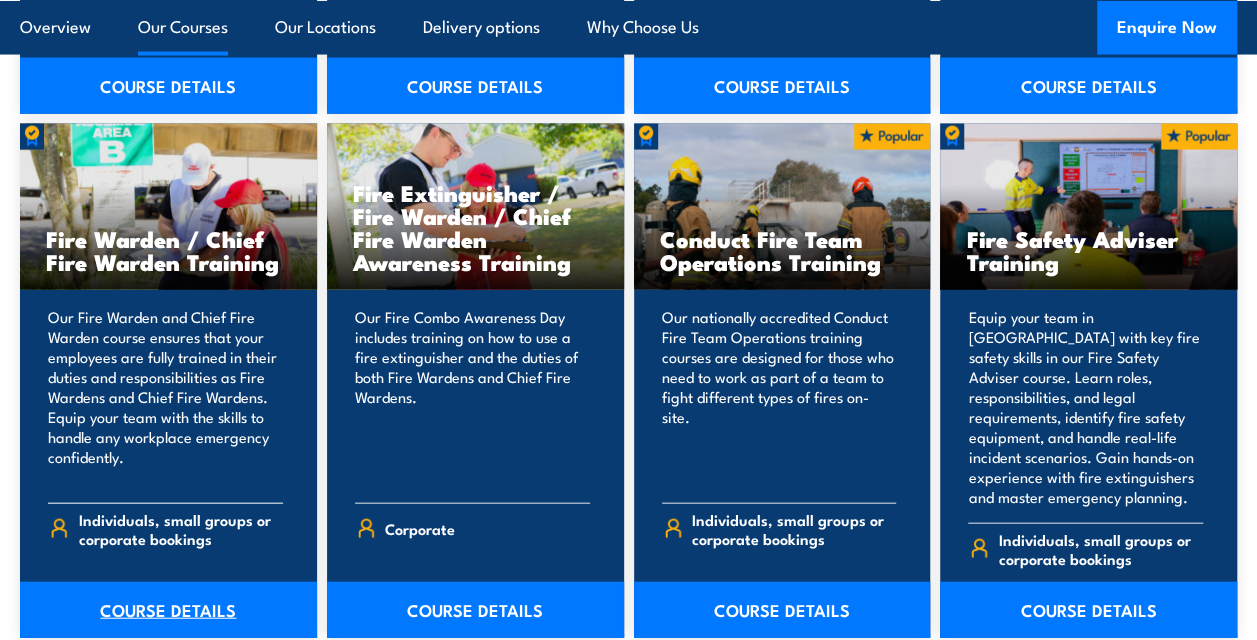 click on "COURSE DETAILS" at bounding box center (168, 610) 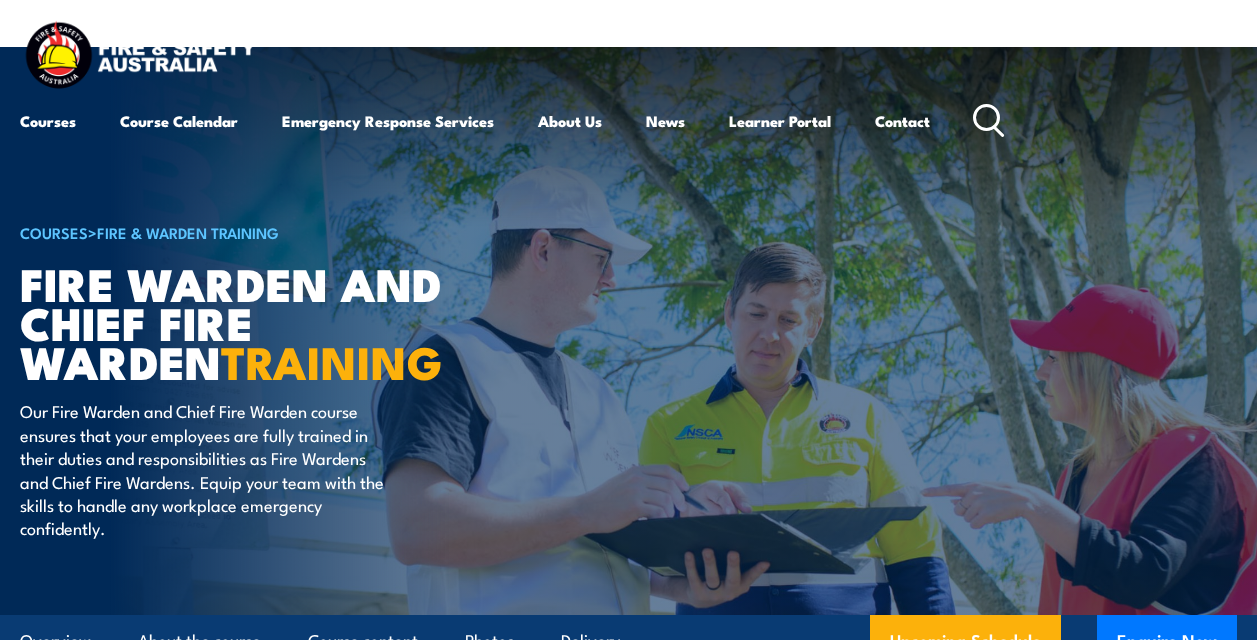 scroll, scrollTop: 100, scrollLeft: 0, axis: vertical 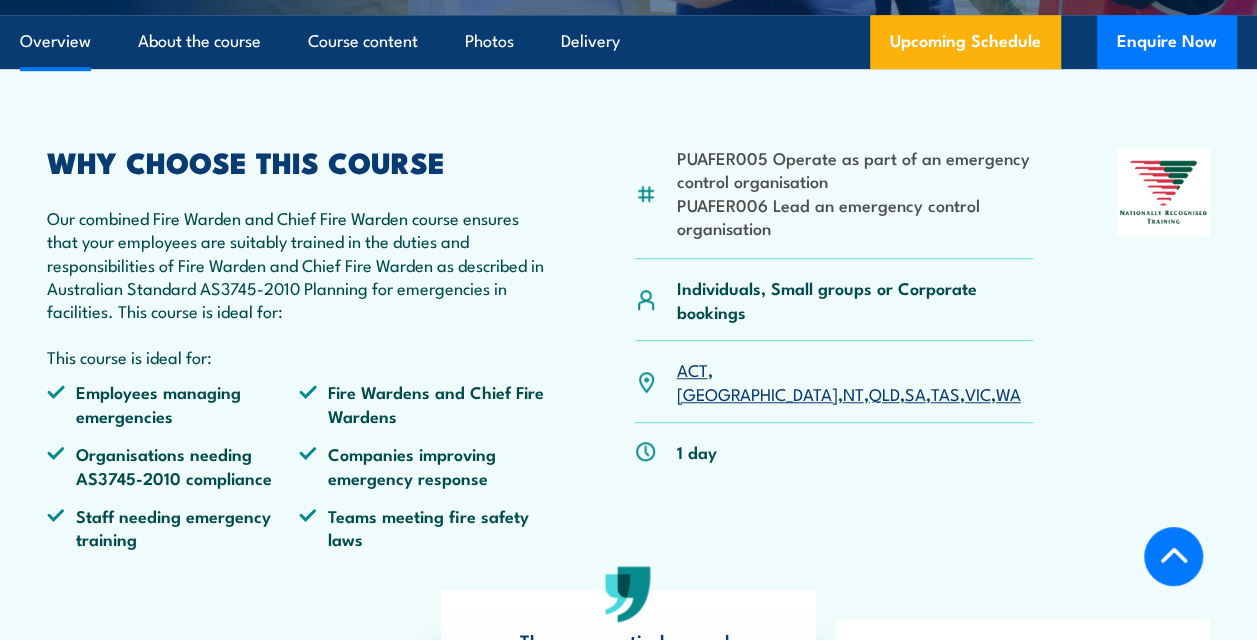click on "VIC" at bounding box center (977, 393) 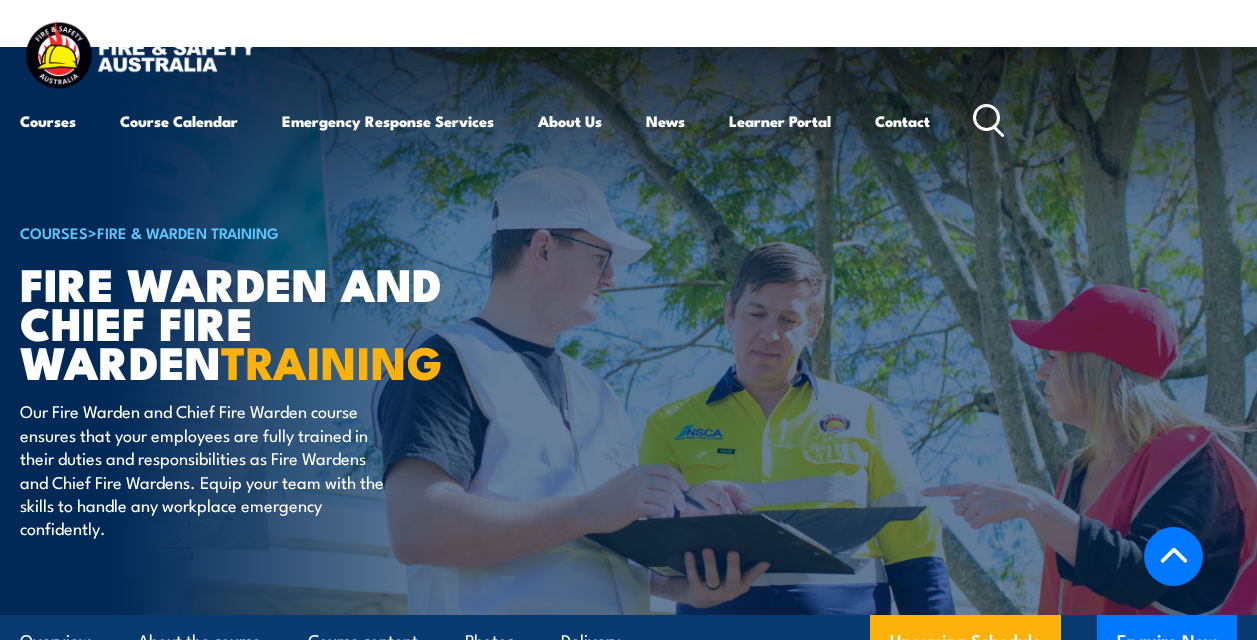 scroll, scrollTop: 3552, scrollLeft: 0, axis: vertical 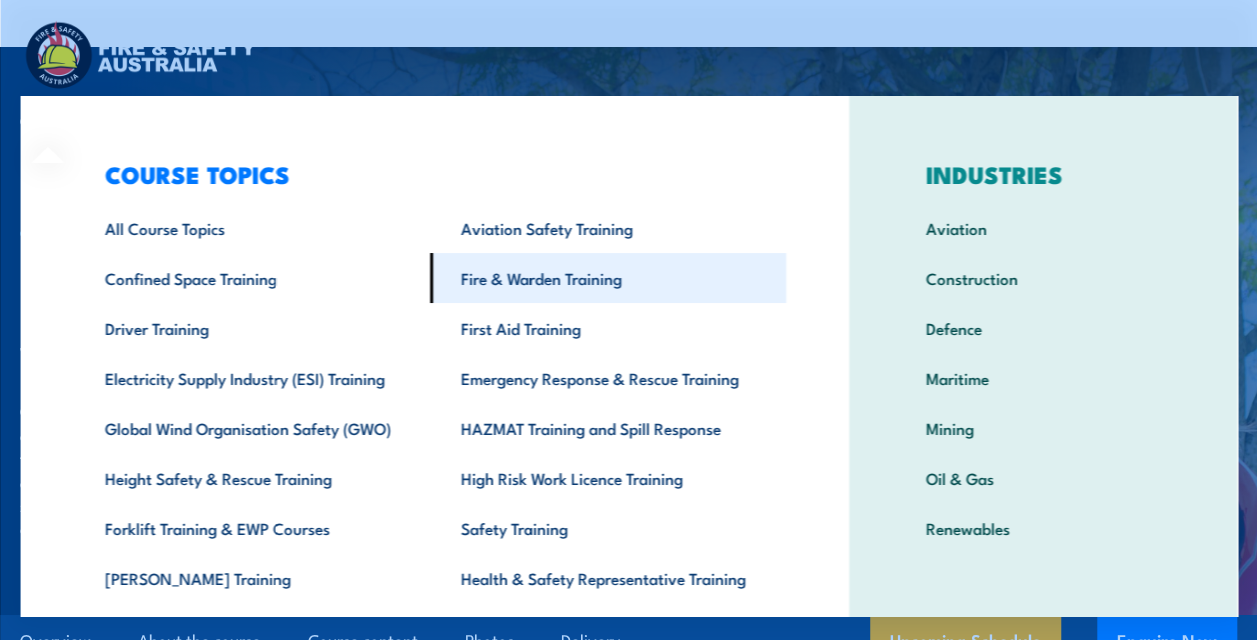 click on "Fire & Warden Training" at bounding box center (607, 278) 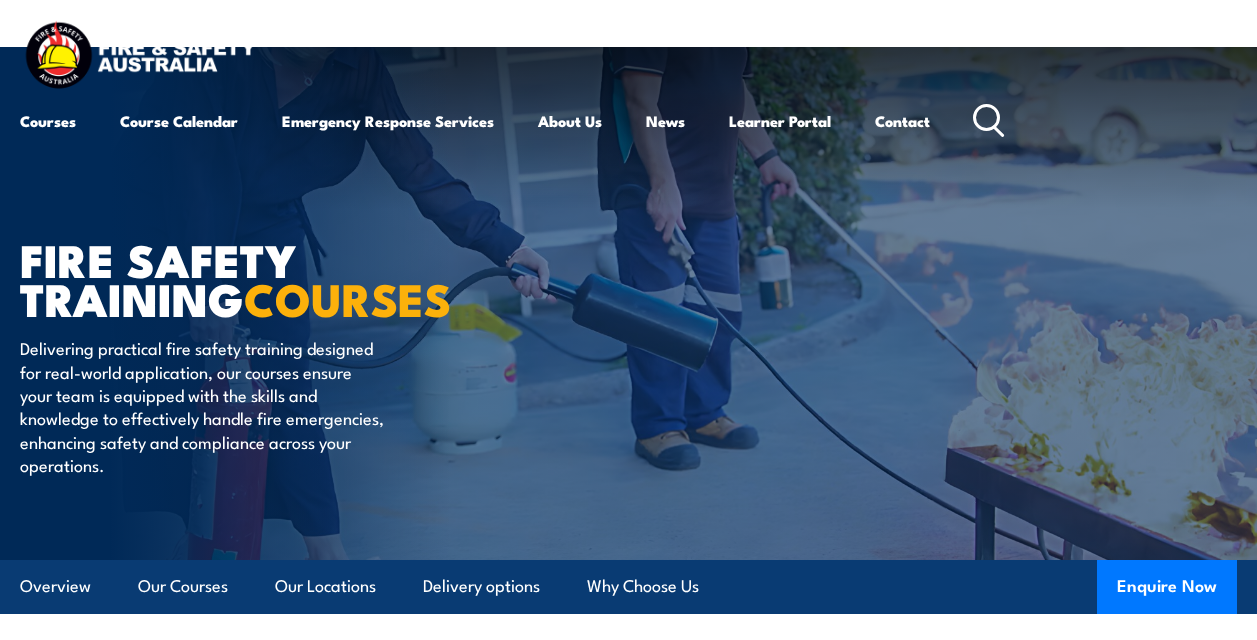 scroll, scrollTop: 392, scrollLeft: 0, axis: vertical 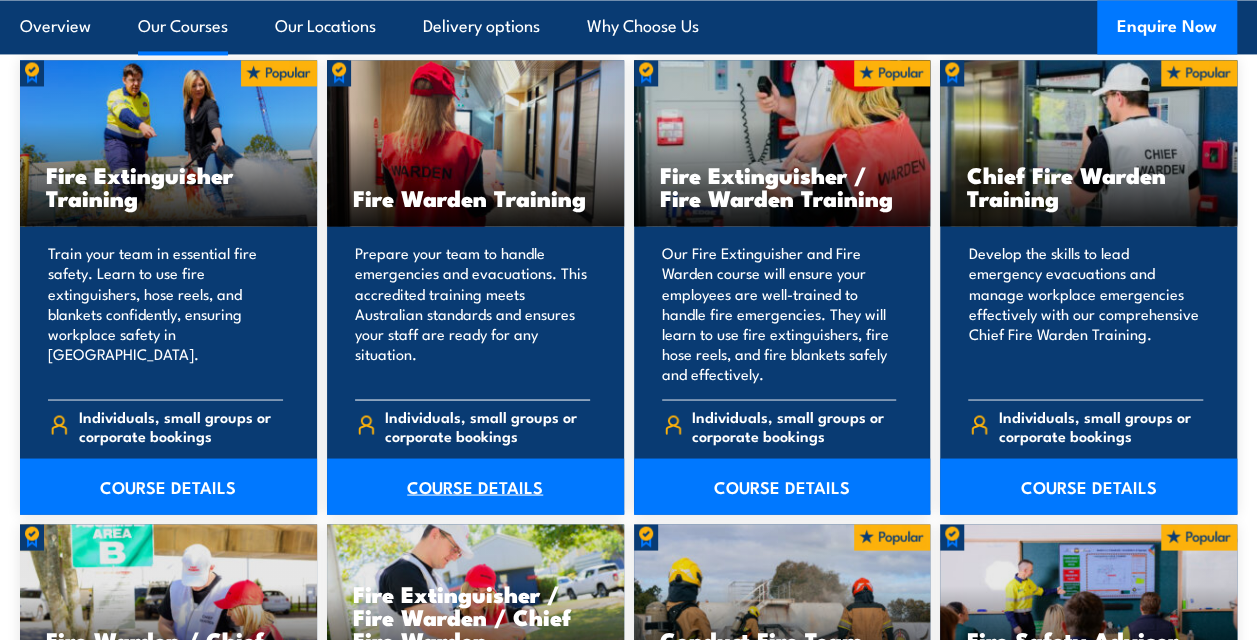 click on "COURSE DETAILS" at bounding box center [475, 486] 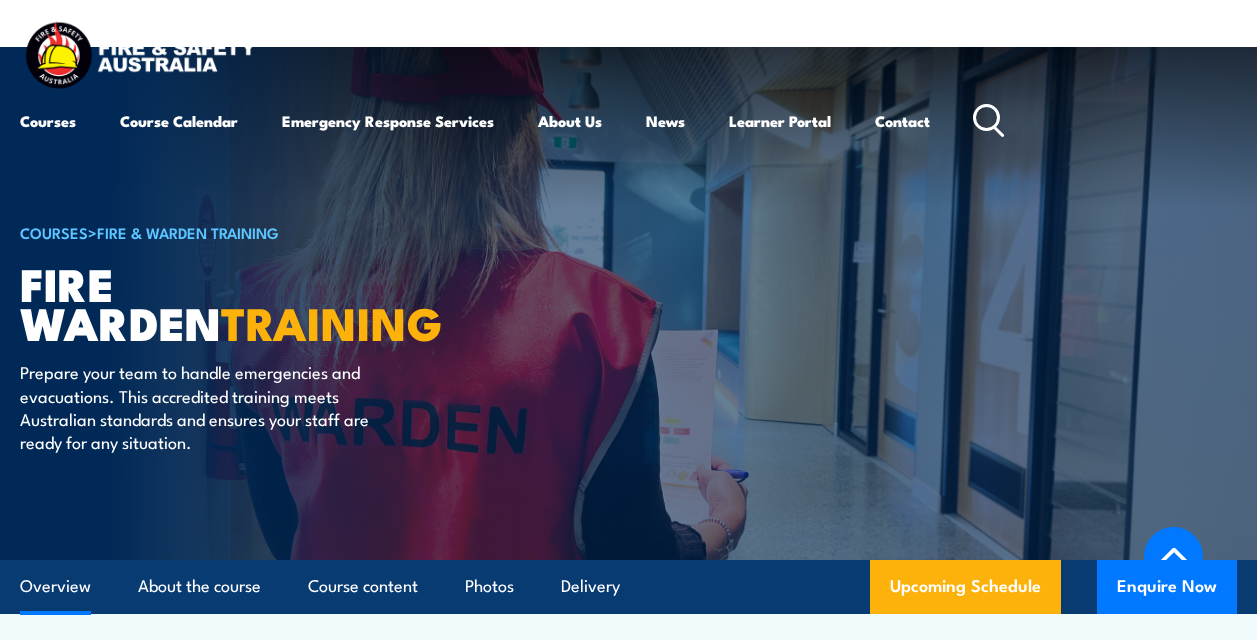 scroll, scrollTop: 700, scrollLeft: 0, axis: vertical 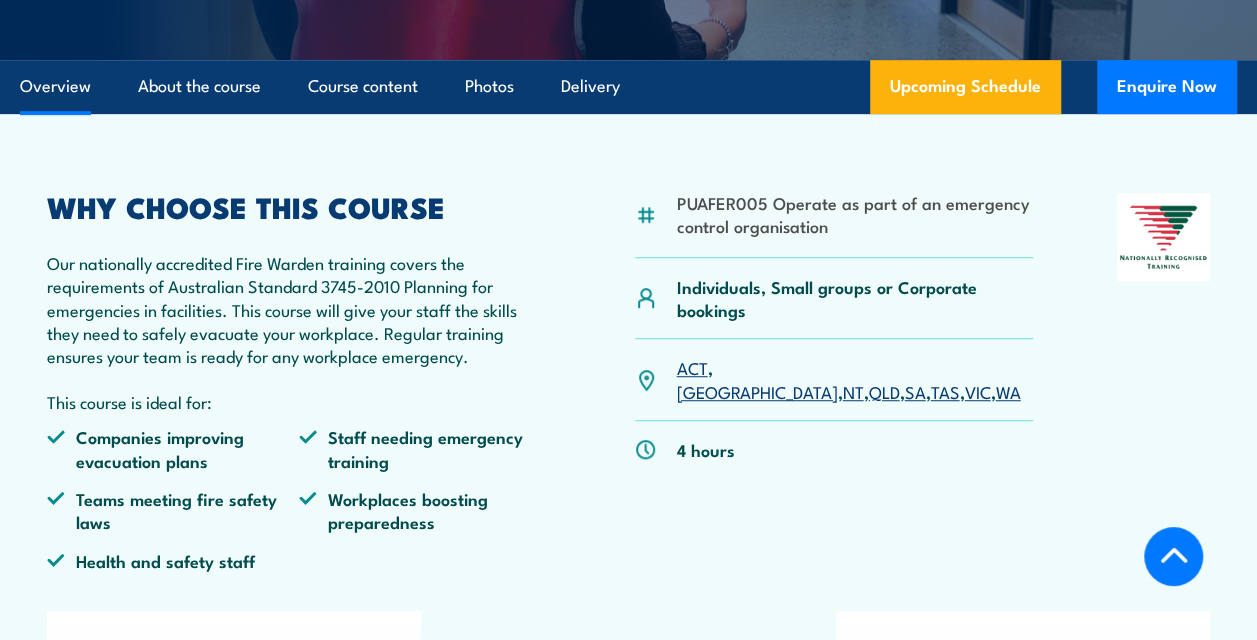 click on "VIC" at bounding box center (977, 391) 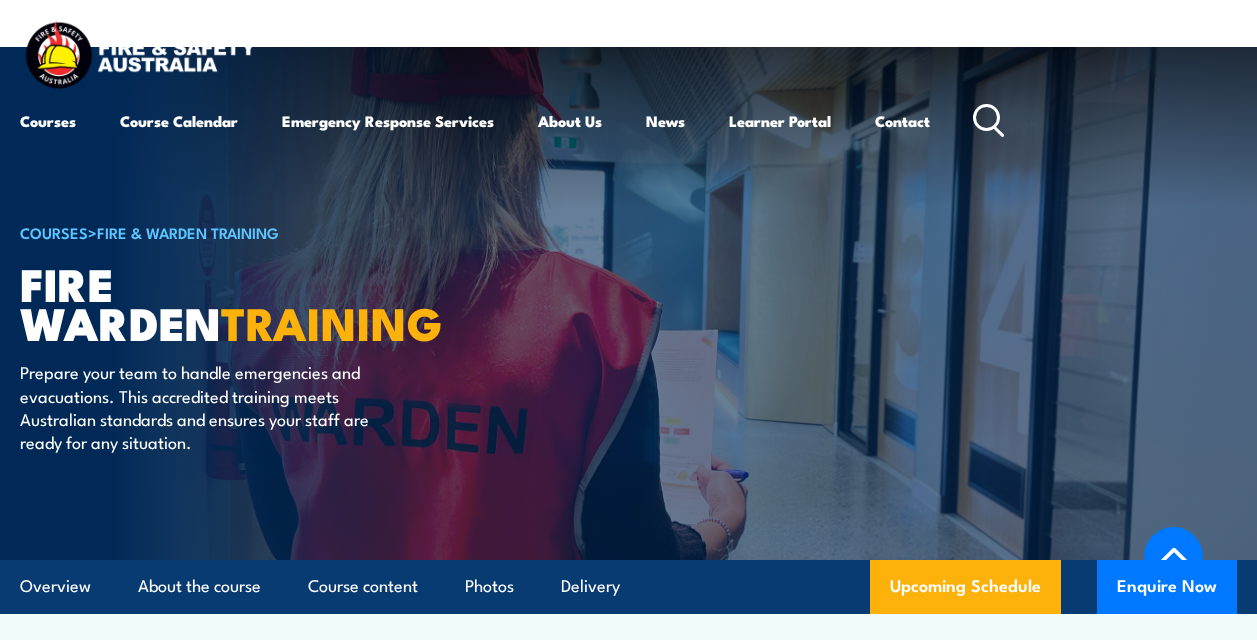 scroll, scrollTop: 3672, scrollLeft: 0, axis: vertical 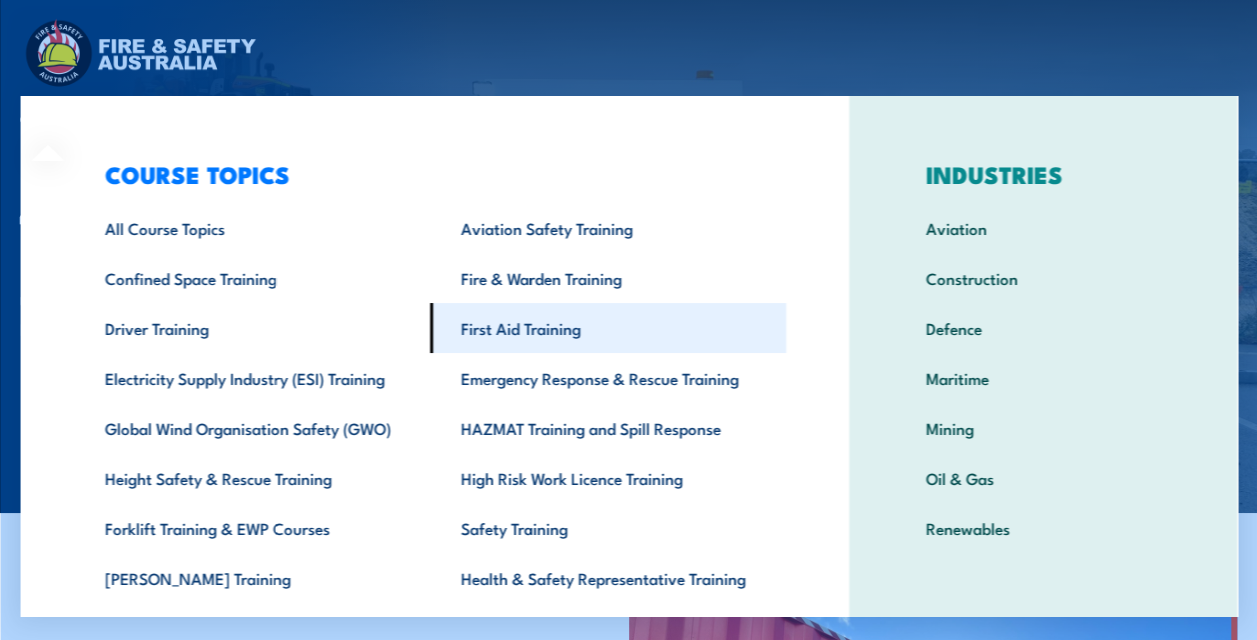 click on "First Aid Training" at bounding box center (607, 328) 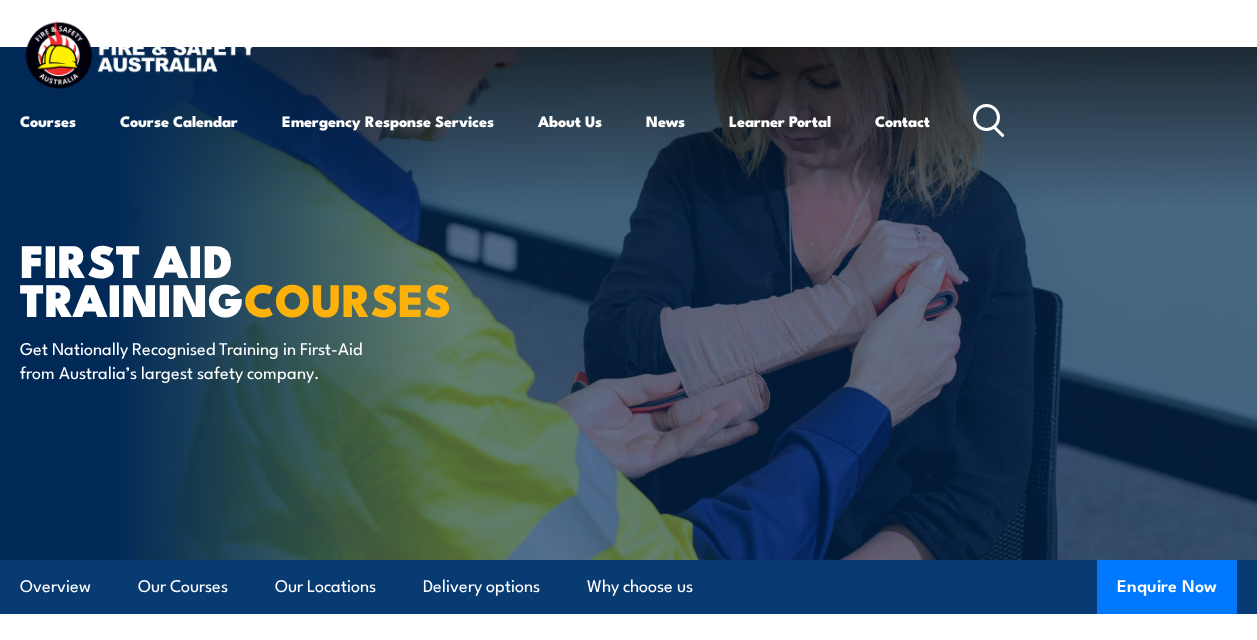 scroll, scrollTop: 428, scrollLeft: 0, axis: vertical 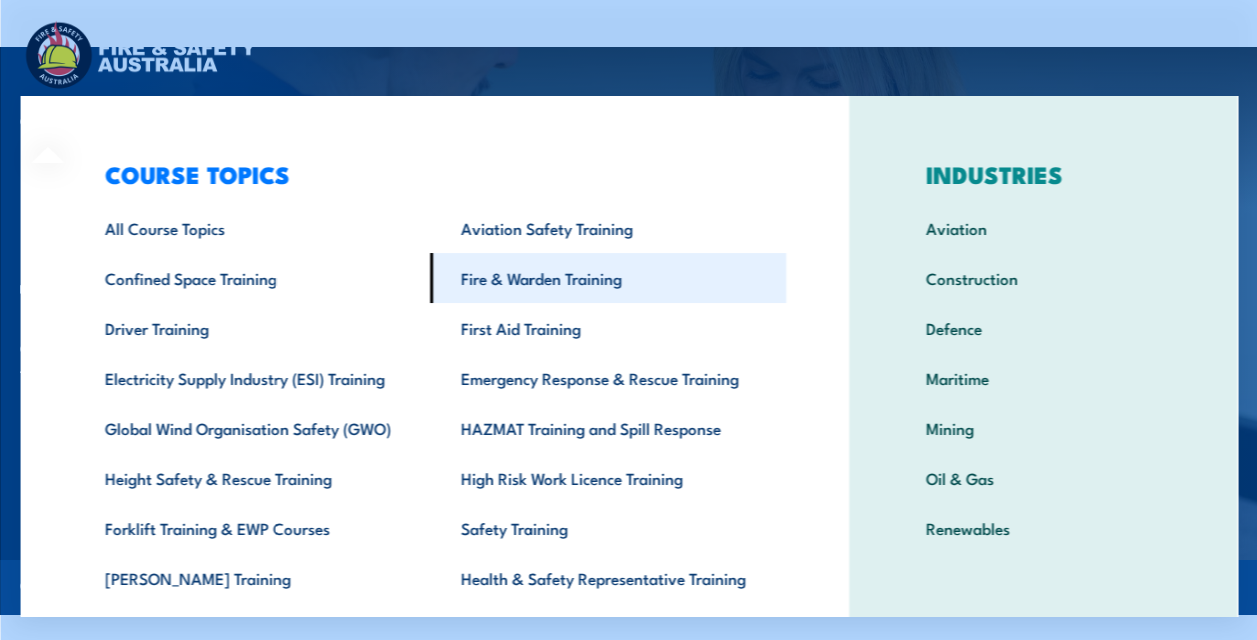 click on "Fire & Warden Training" at bounding box center (607, 278) 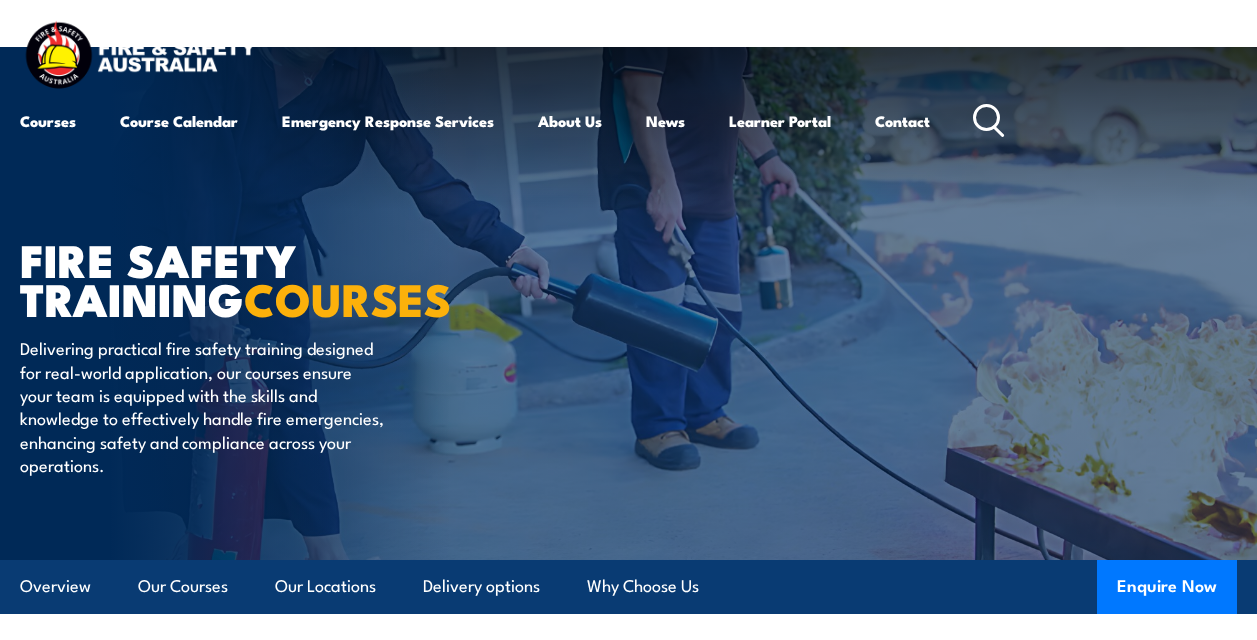 scroll, scrollTop: 0, scrollLeft: 0, axis: both 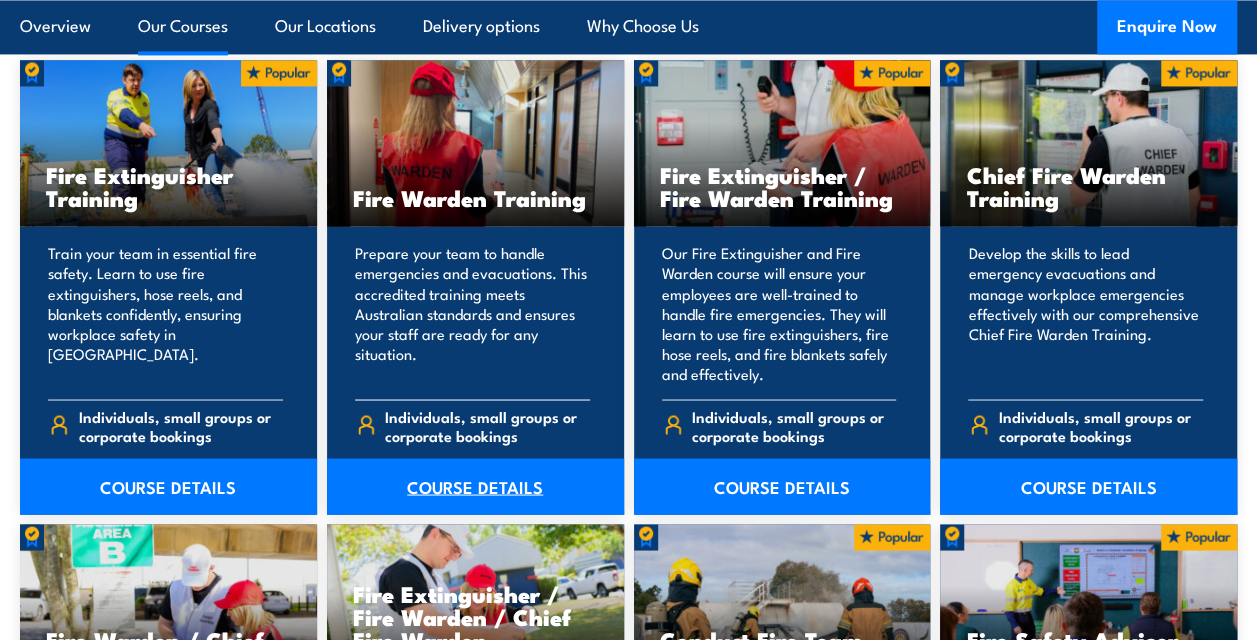 click on "COURSE DETAILS" at bounding box center [475, 486] 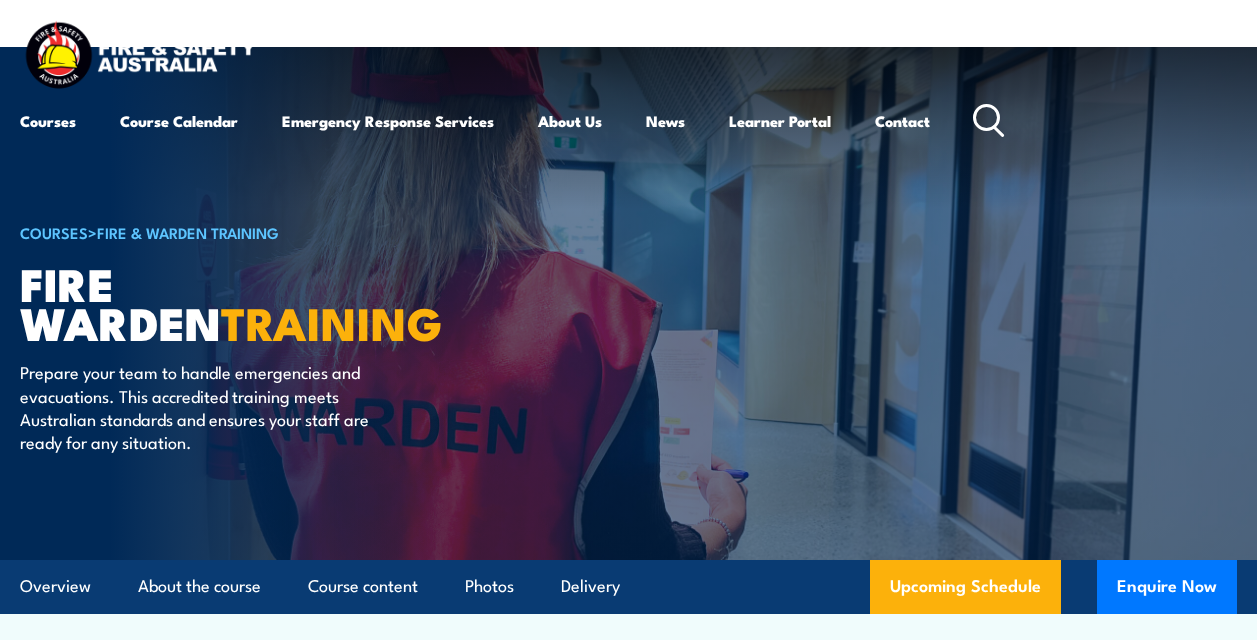 scroll, scrollTop: 0, scrollLeft: 0, axis: both 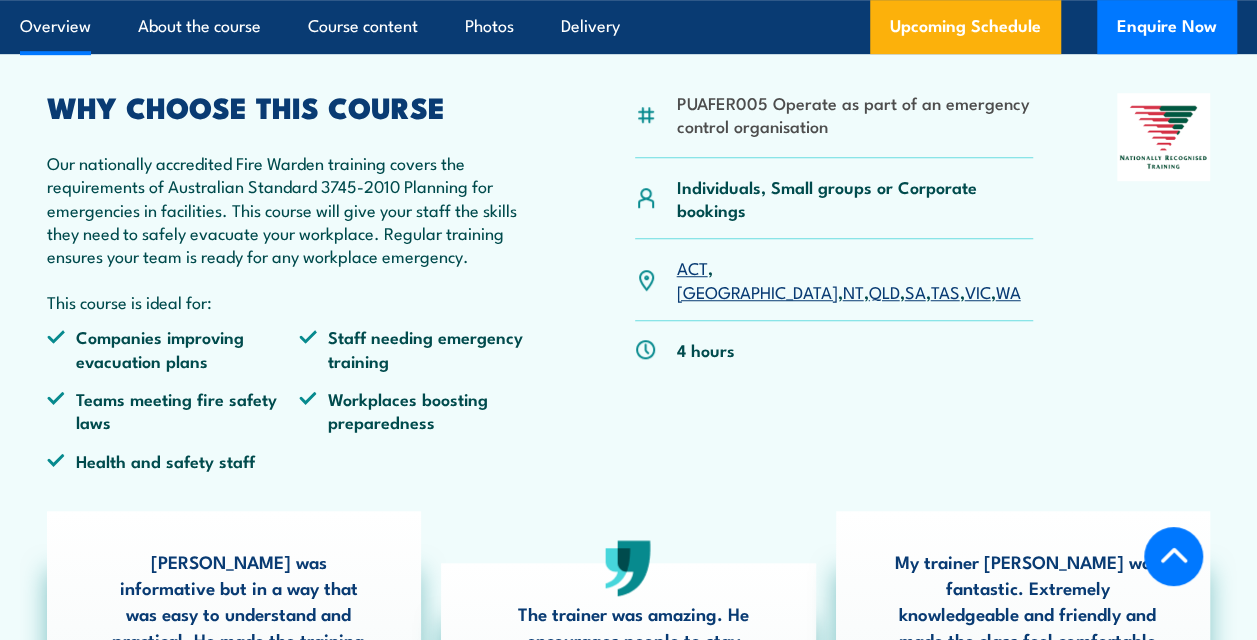 click on "VIC" at bounding box center (977, 291) 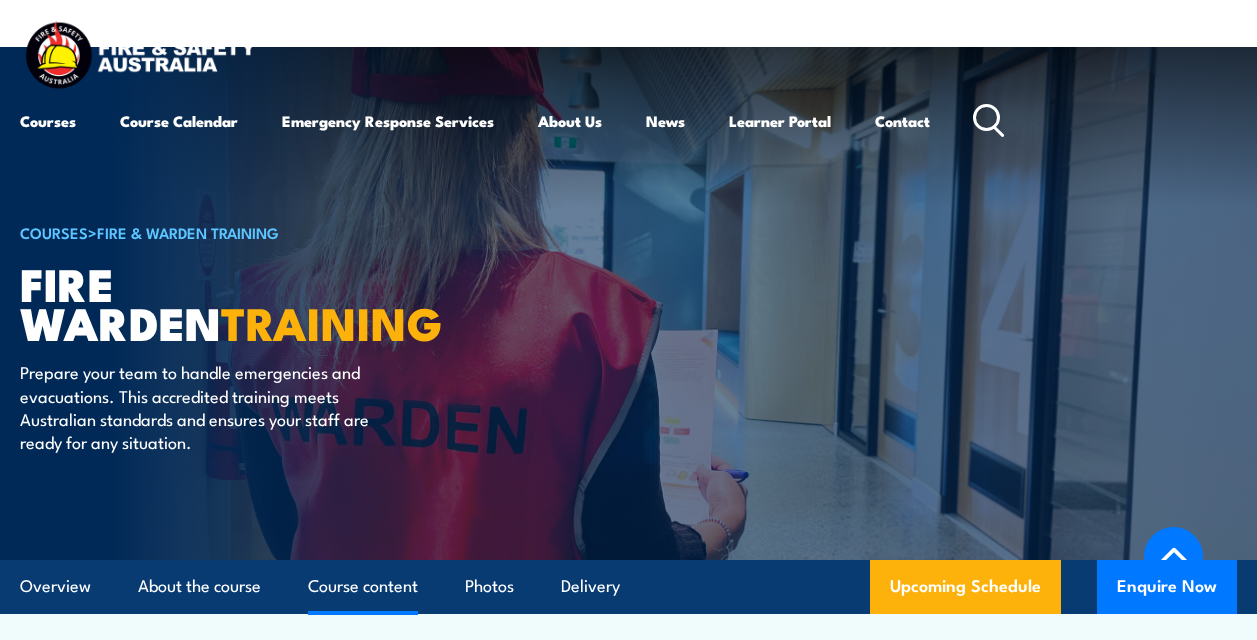 scroll, scrollTop: 3243, scrollLeft: 0, axis: vertical 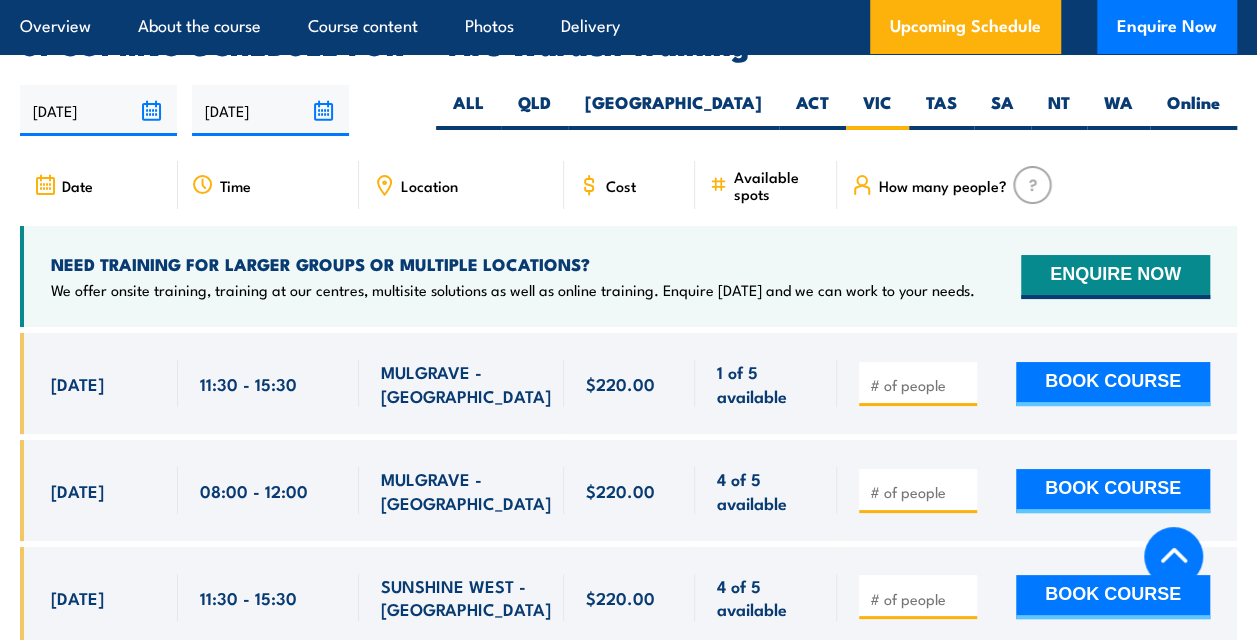 click at bounding box center (920, 385) 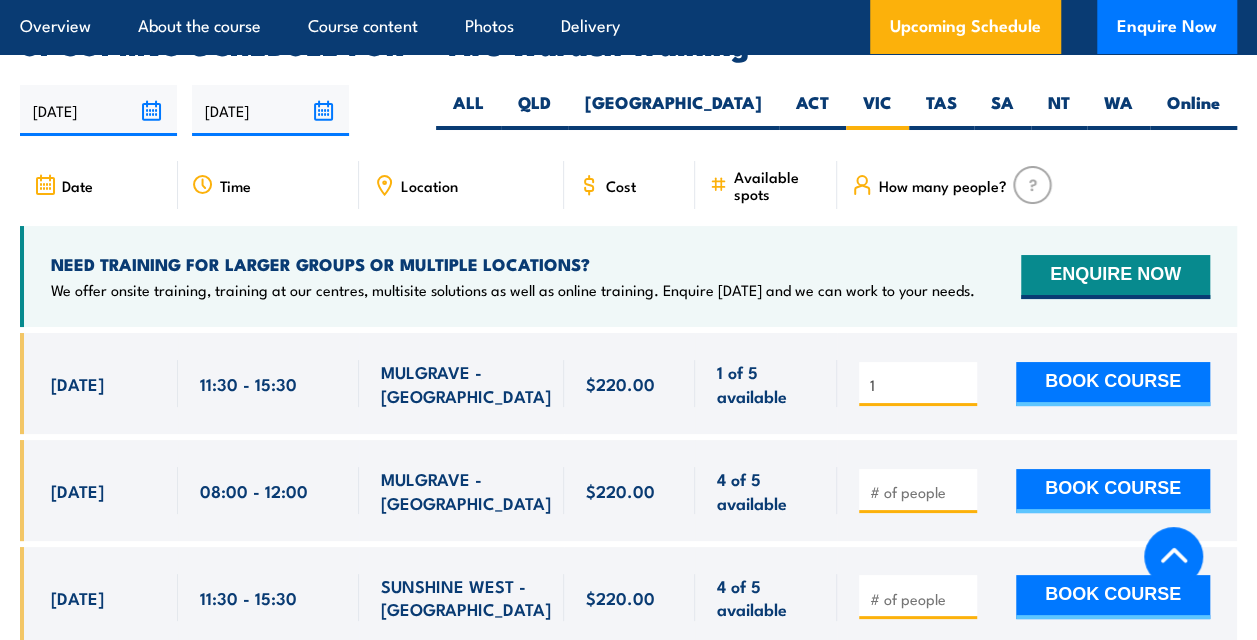 type on "1" 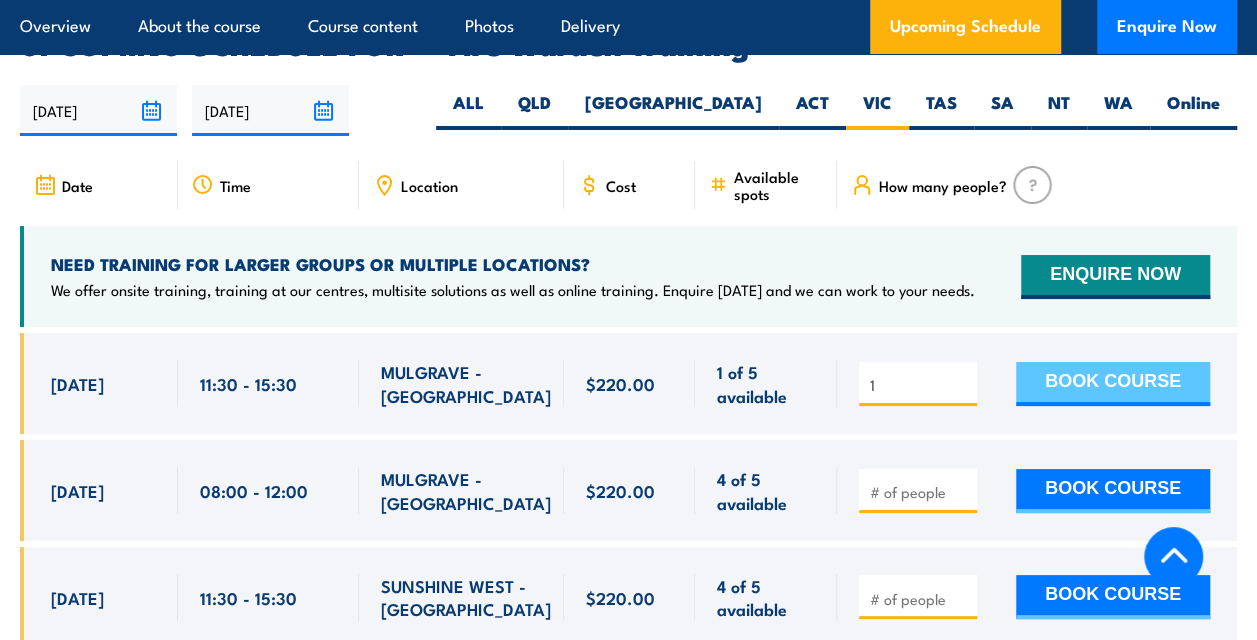 click on "BOOK COURSE" at bounding box center (1113, 384) 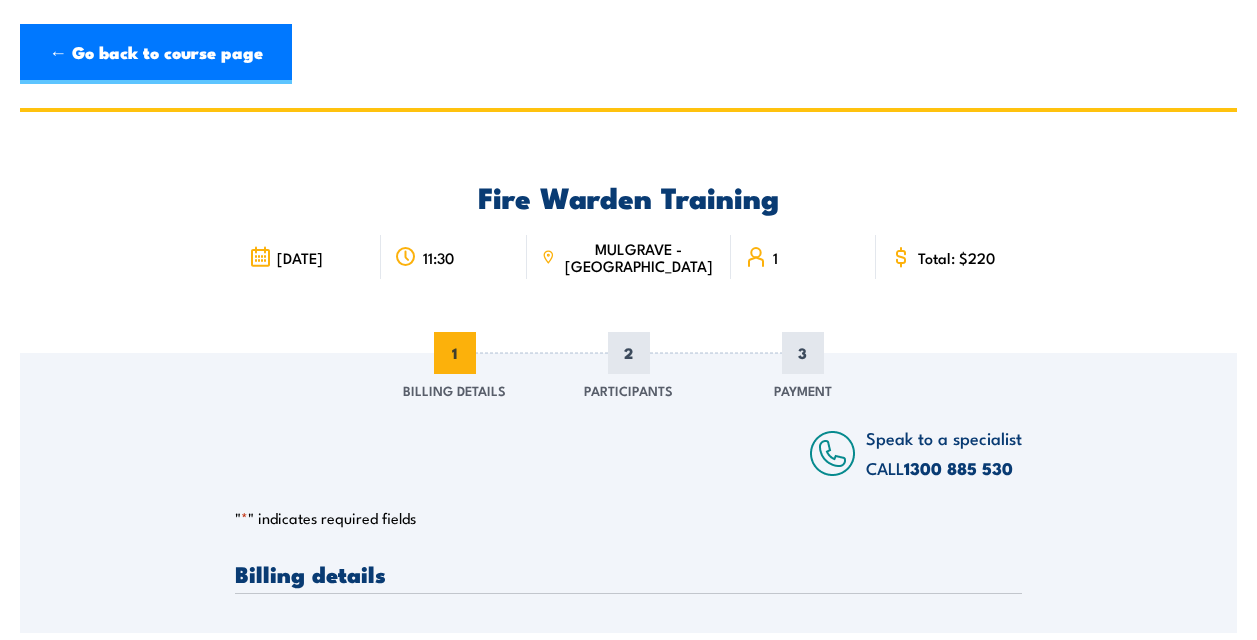 scroll, scrollTop: 0, scrollLeft: 0, axis: both 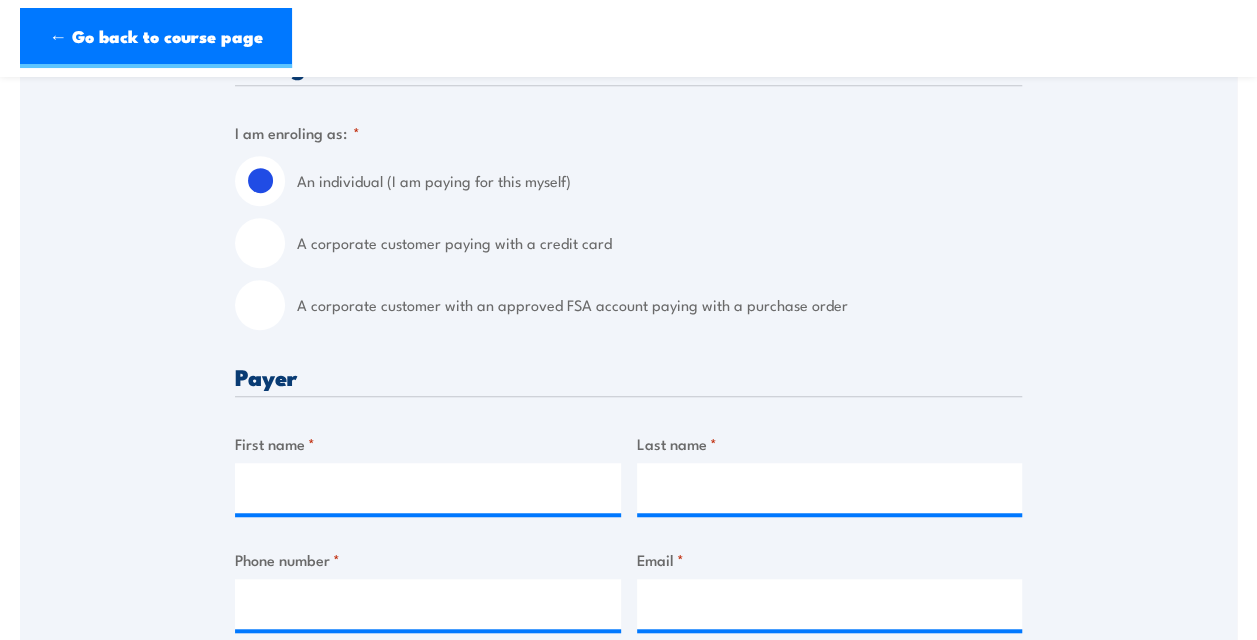 click on "A corporate customer with an approved FSA account paying with a purchase order" at bounding box center (260, 305) 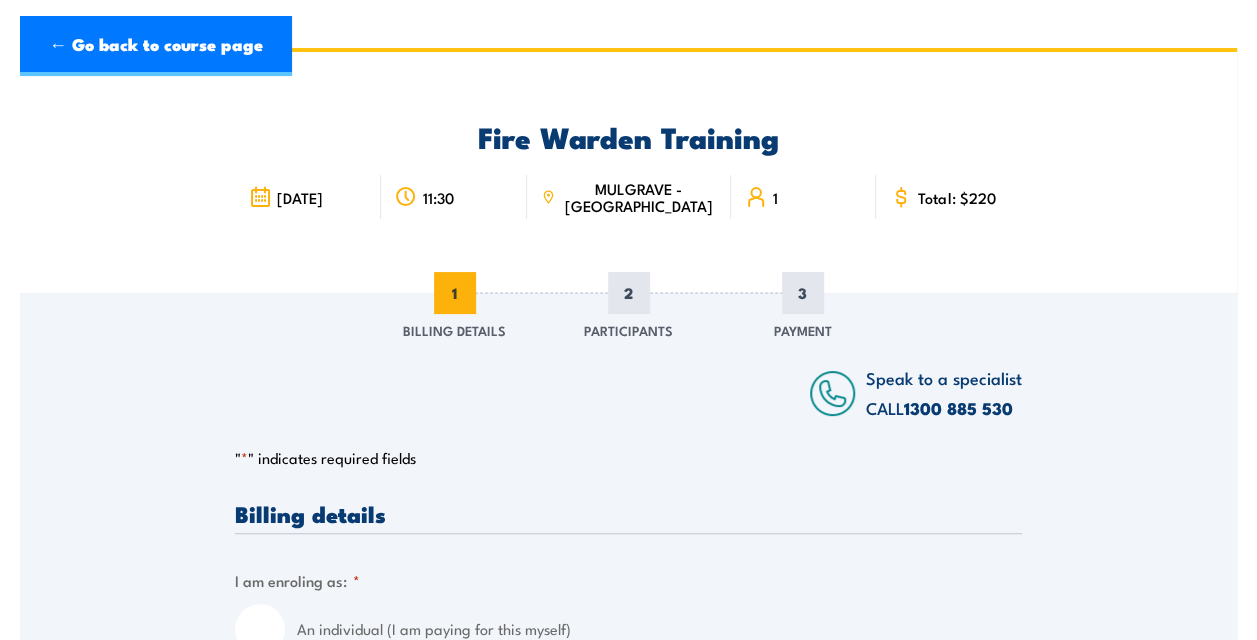 scroll, scrollTop: 0, scrollLeft: 0, axis: both 